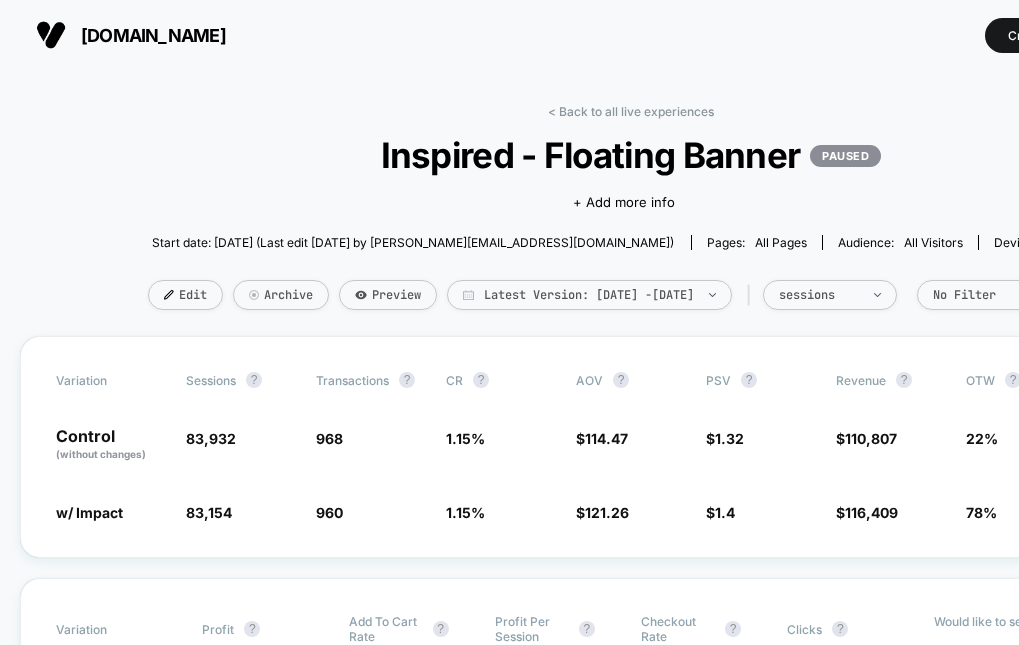 scroll, scrollTop: 0, scrollLeft: 0, axis: both 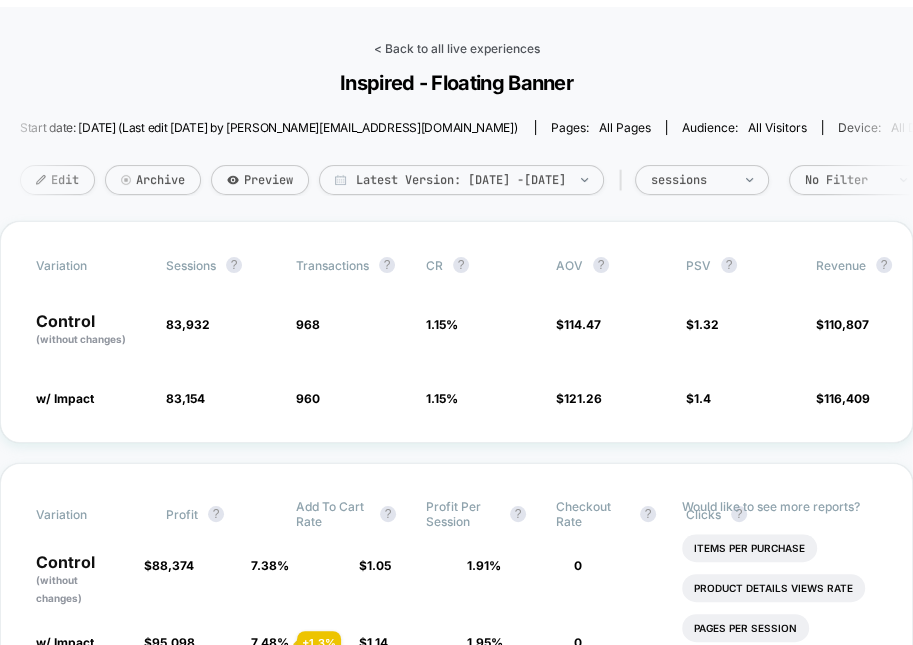 click on "< Back to all live experiences" at bounding box center (457, 48) 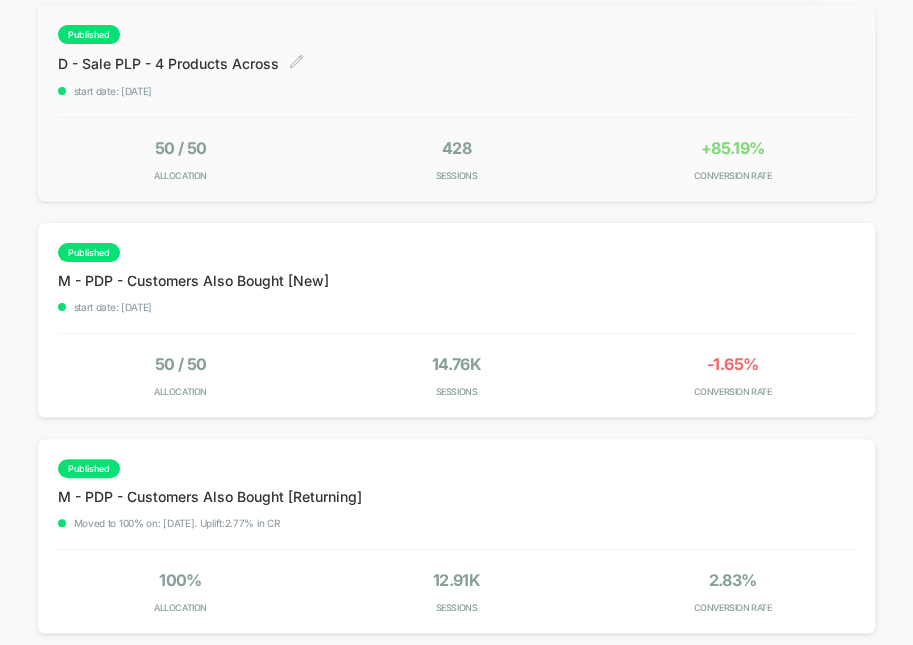 scroll, scrollTop: 0, scrollLeft: 0, axis: both 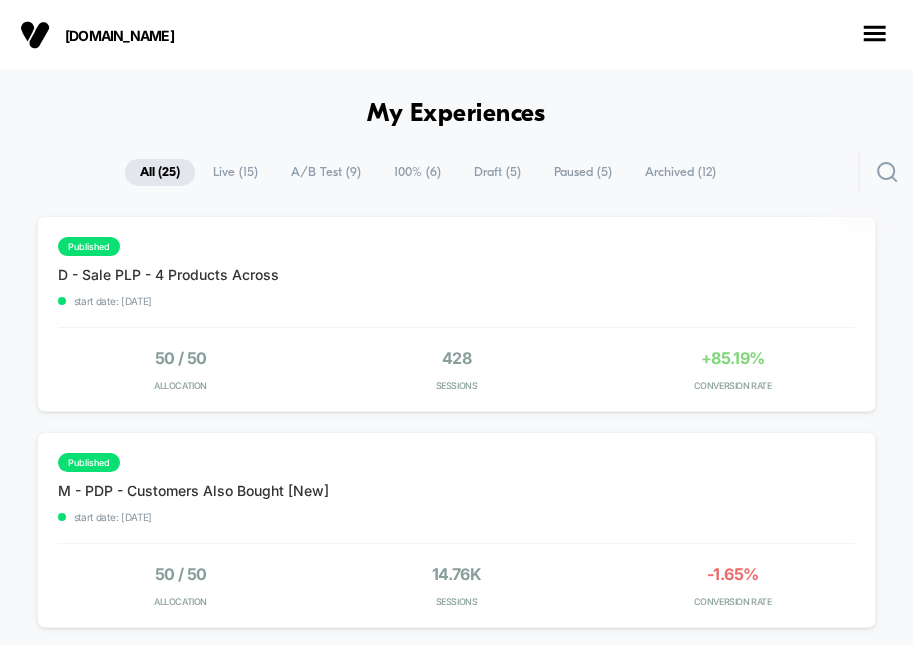 click on "Paused ( 5 )" at bounding box center (583, 172) 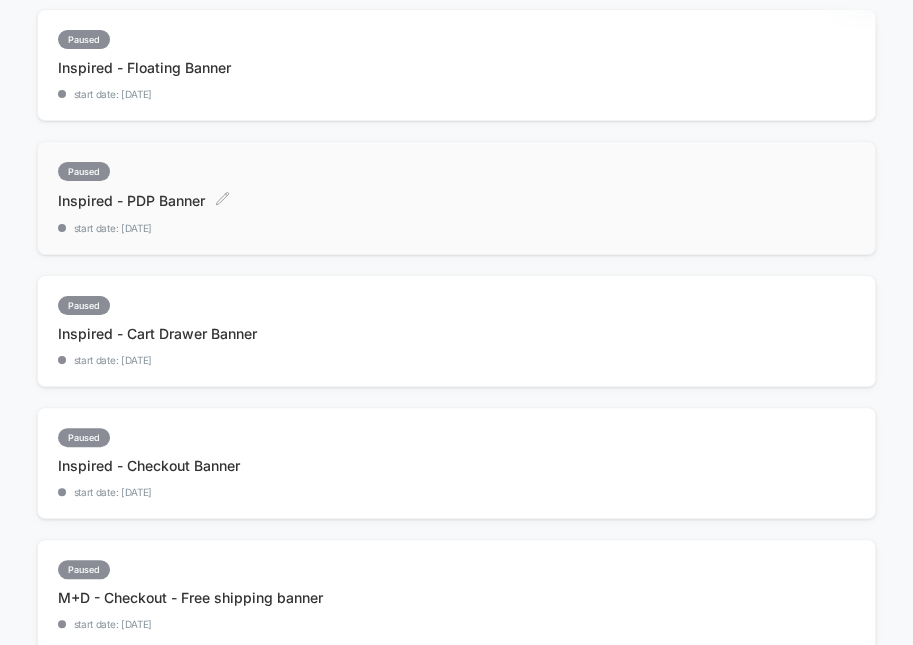 scroll, scrollTop: 230, scrollLeft: 0, axis: vertical 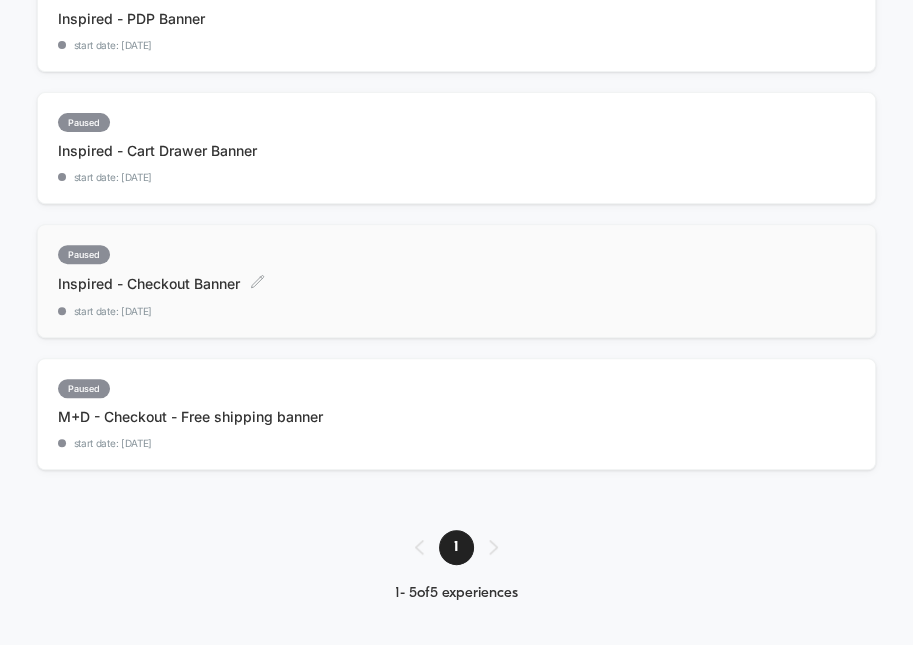 click on "paused Inspired - Checkout Banner Click to edit experience details Click to edit experience details start date: [DATE]" at bounding box center (418, 281) 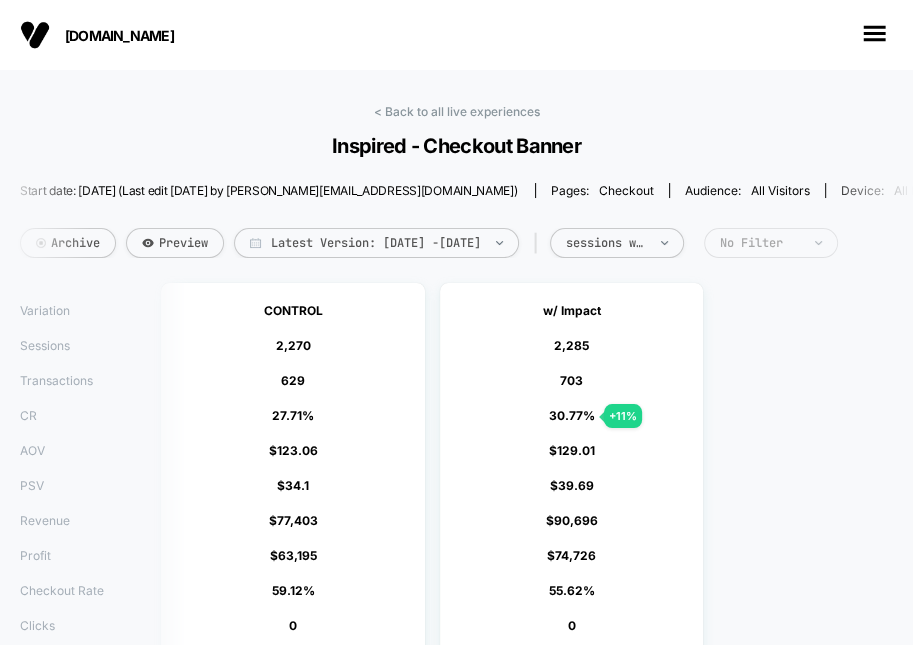 click on "No Filter" at bounding box center [771, 243] 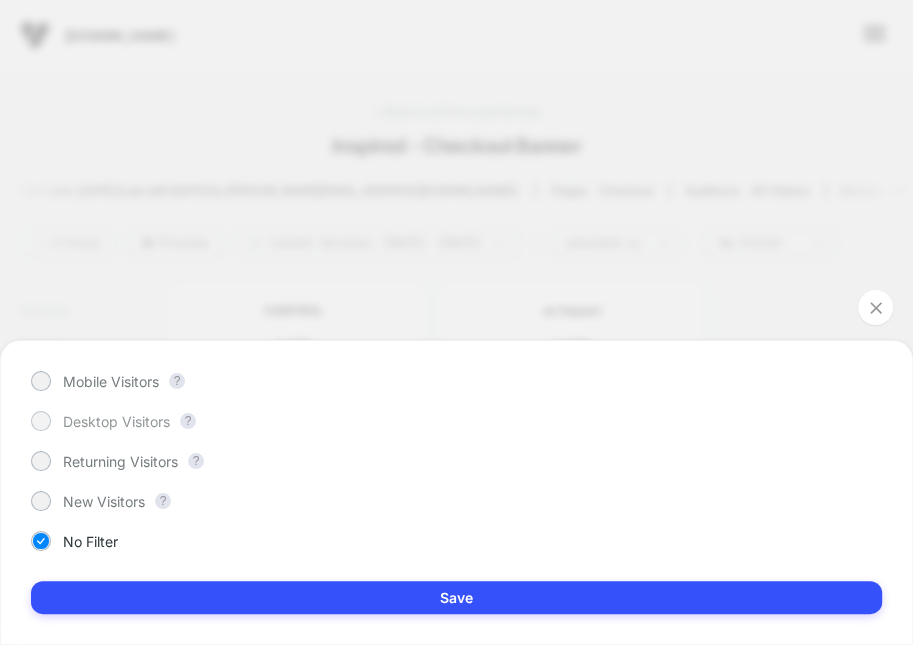 click at bounding box center [40, 420] 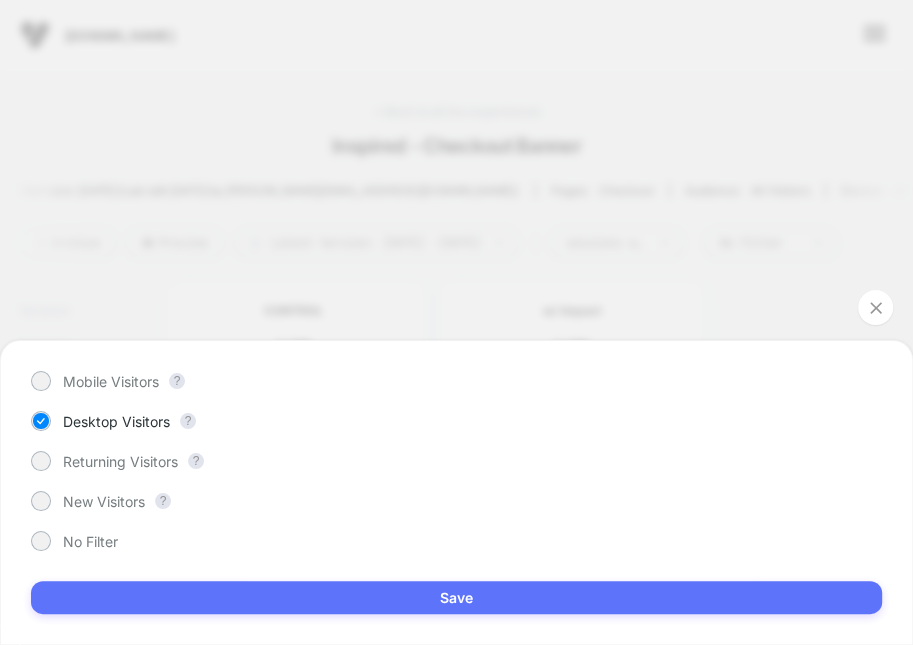 click on "Save" at bounding box center (456, 597) 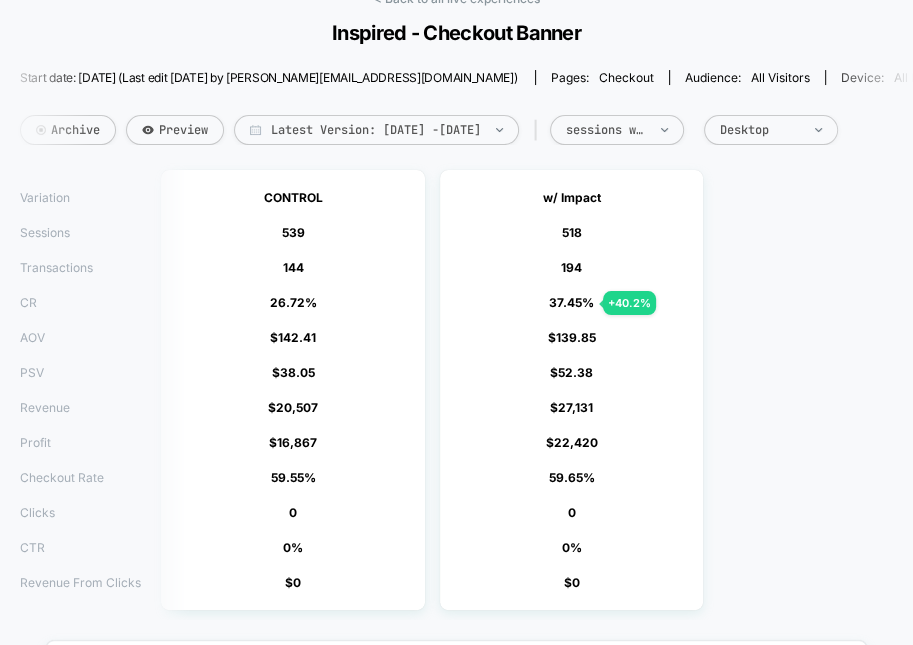 scroll, scrollTop: 136, scrollLeft: 0, axis: vertical 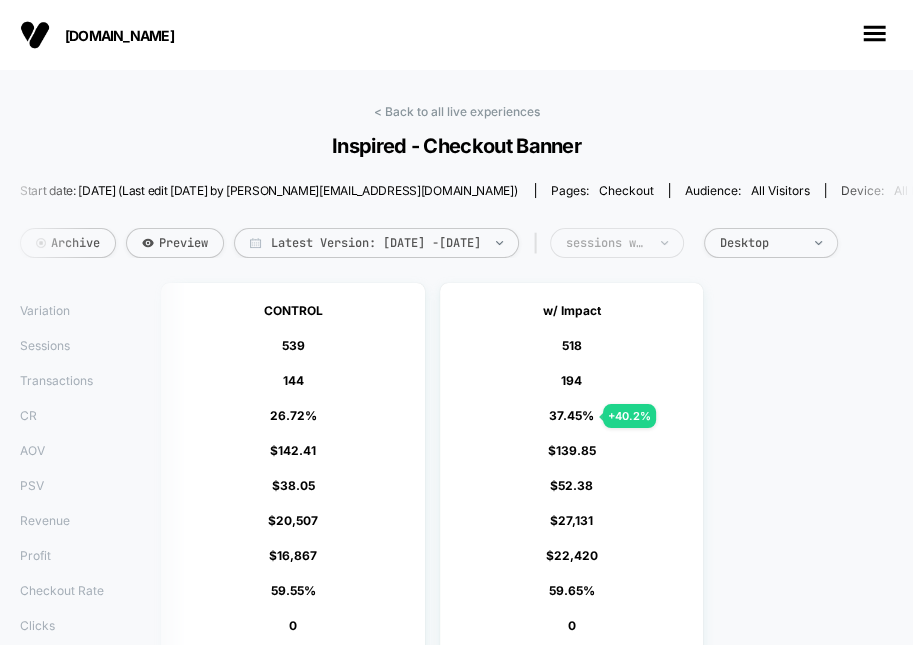 click on "sessions with impression" at bounding box center [617, 243] 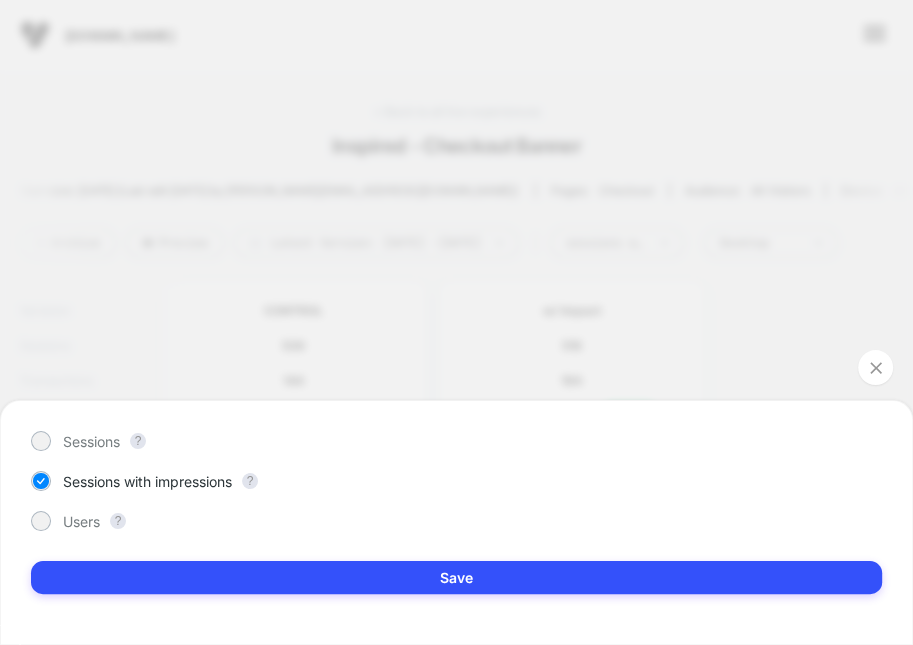 click 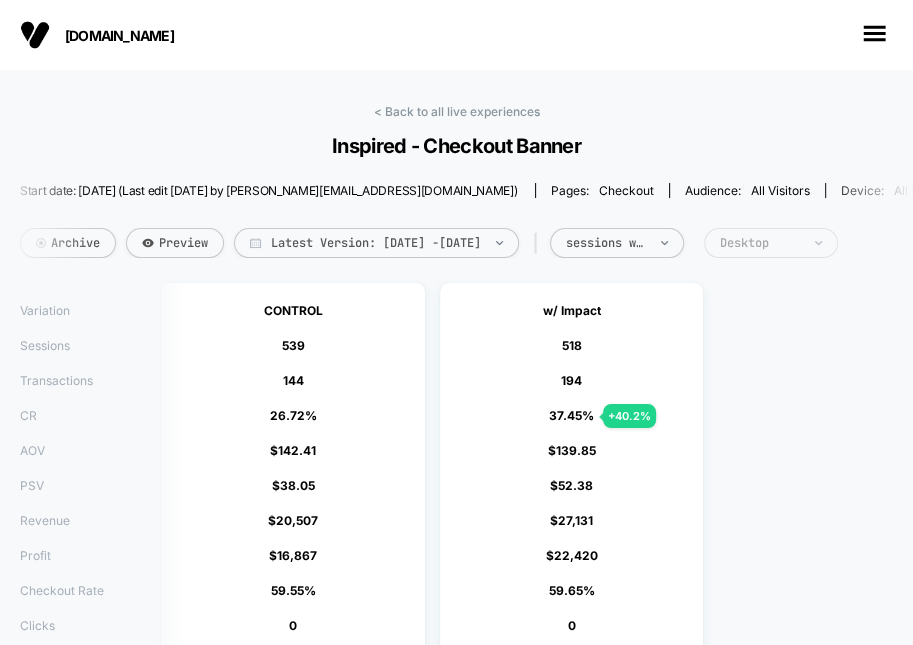 click on "Desktop" at bounding box center (760, 243) 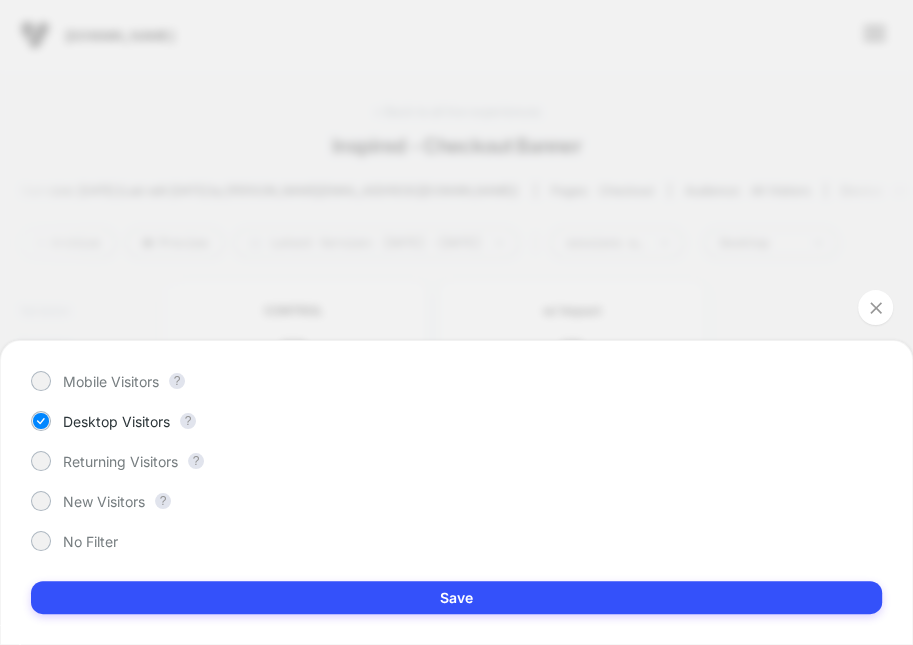 click on "Mobile Visitors ? Desktop Visitors ? Returning Visitors ? New Visitors ? No Filter Save" at bounding box center [456, 492] 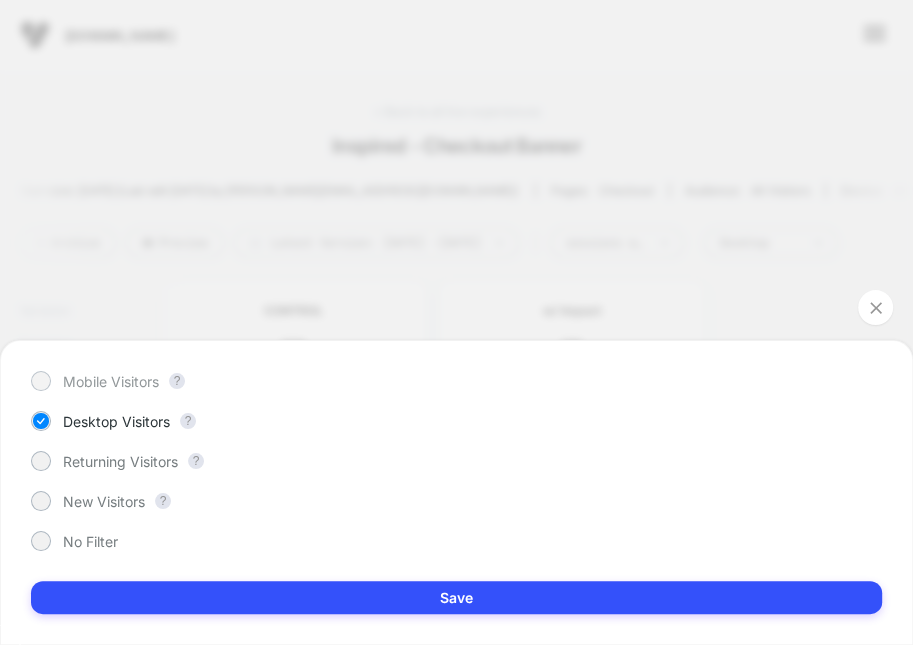 click on "Mobile Visitors" at bounding box center [111, 381] 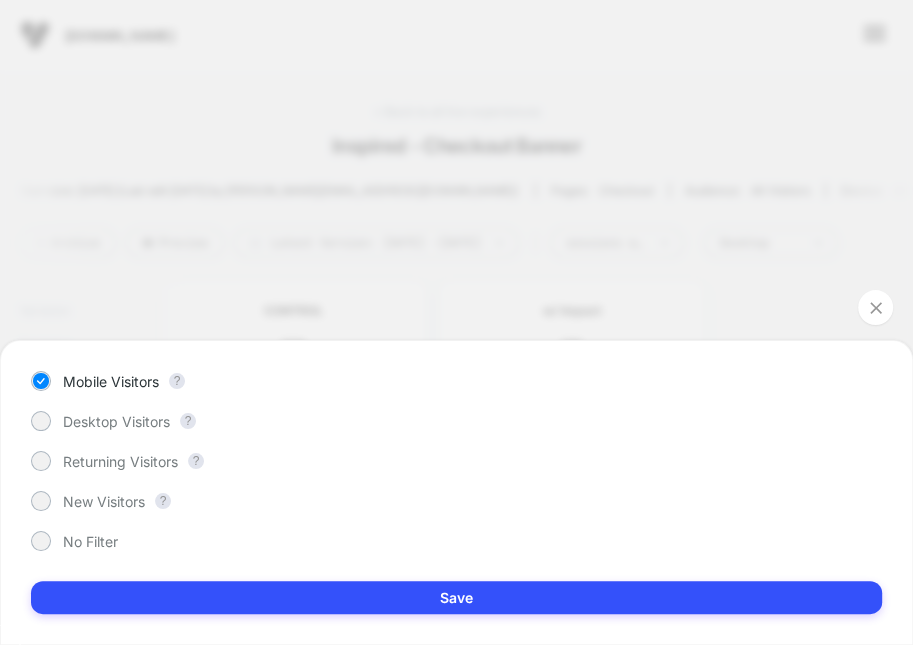 click on "Mobile Visitors ? Desktop Visitors ? Returning Visitors ? New Visitors ? No Filter Save" at bounding box center (456, 492) 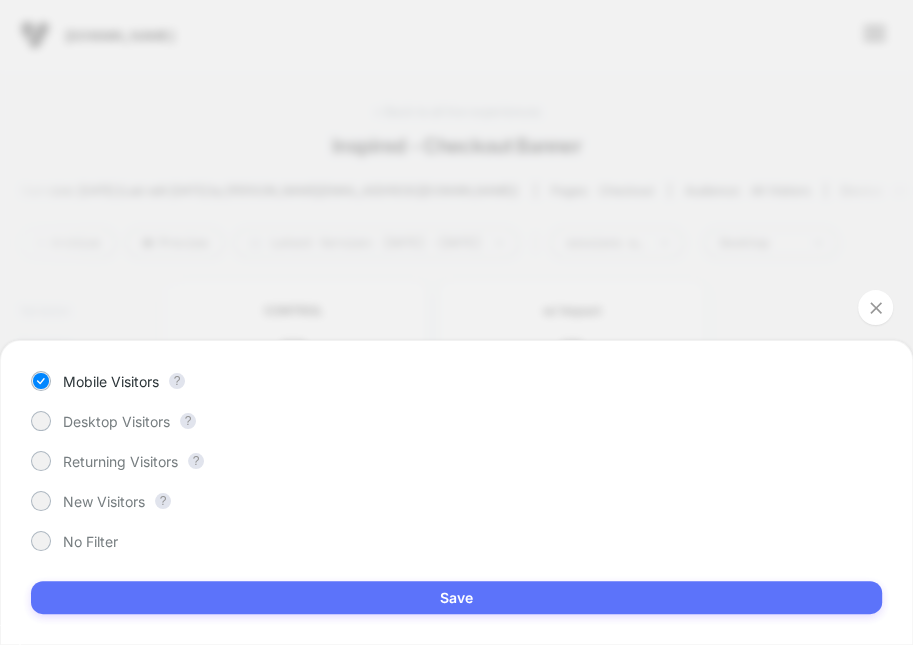 click on "Save" at bounding box center (456, 597) 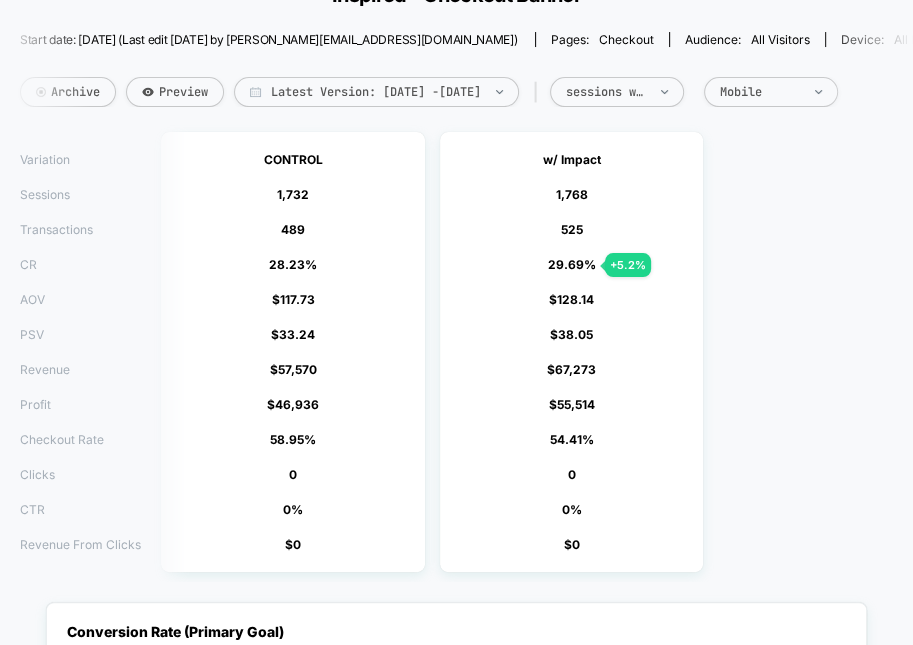 scroll, scrollTop: 152, scrollLeft: 0, axis: vertical 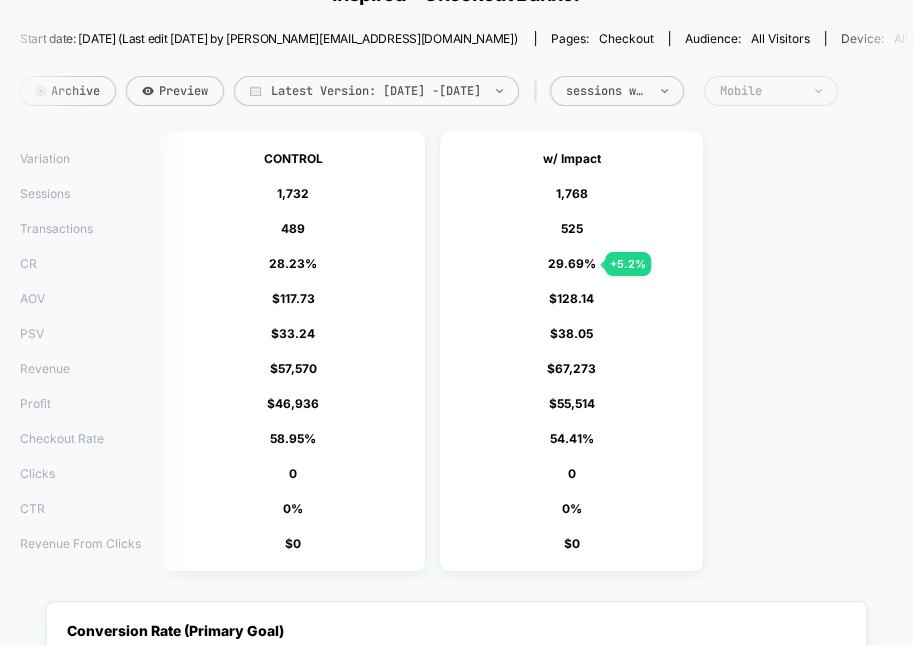 click on "Mobile" at bounding box center (771, 91) 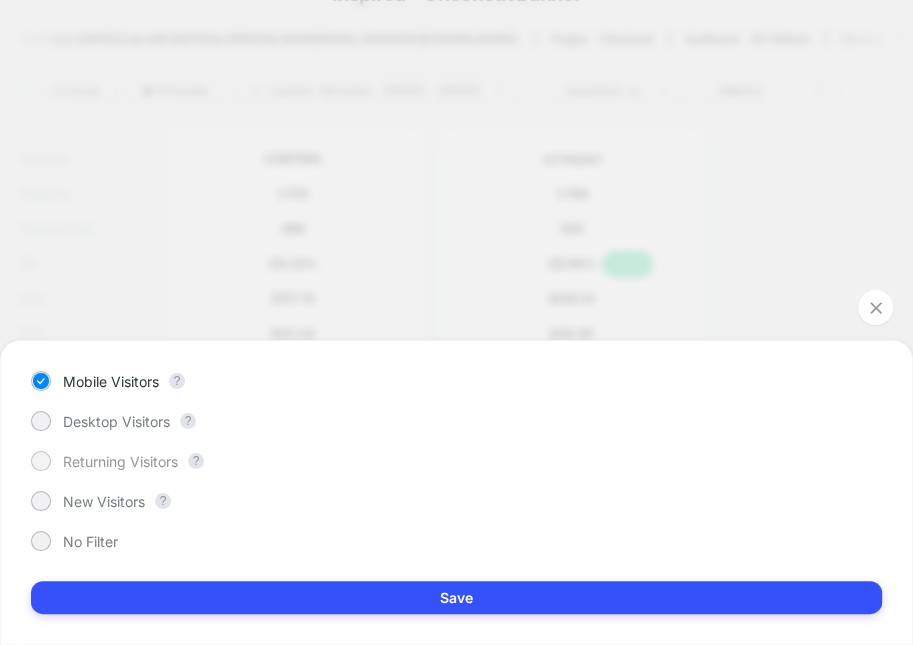 click at bounding box center (41, 461) 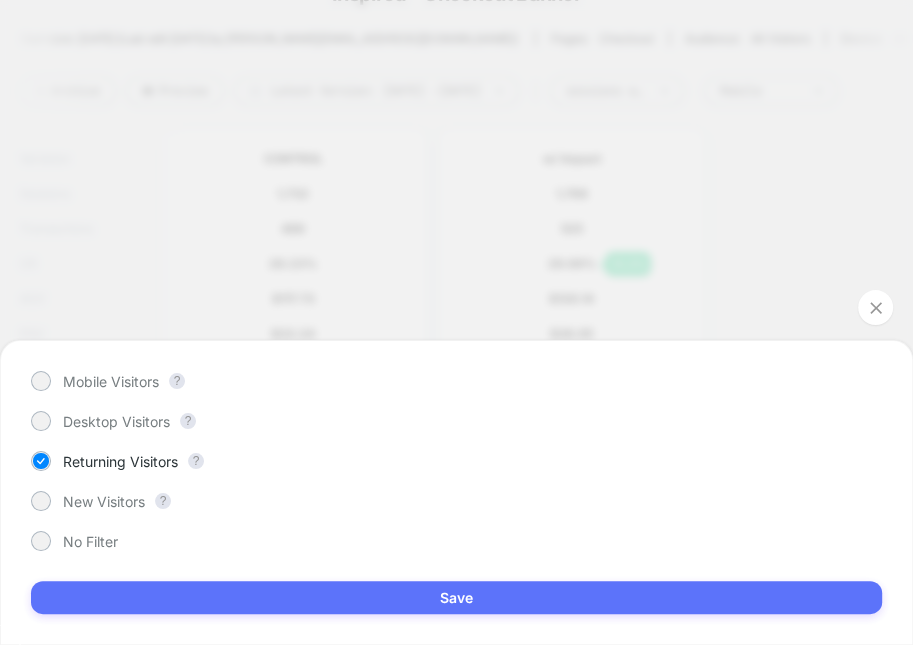 click on "Save" at bounding box center (456, 597) 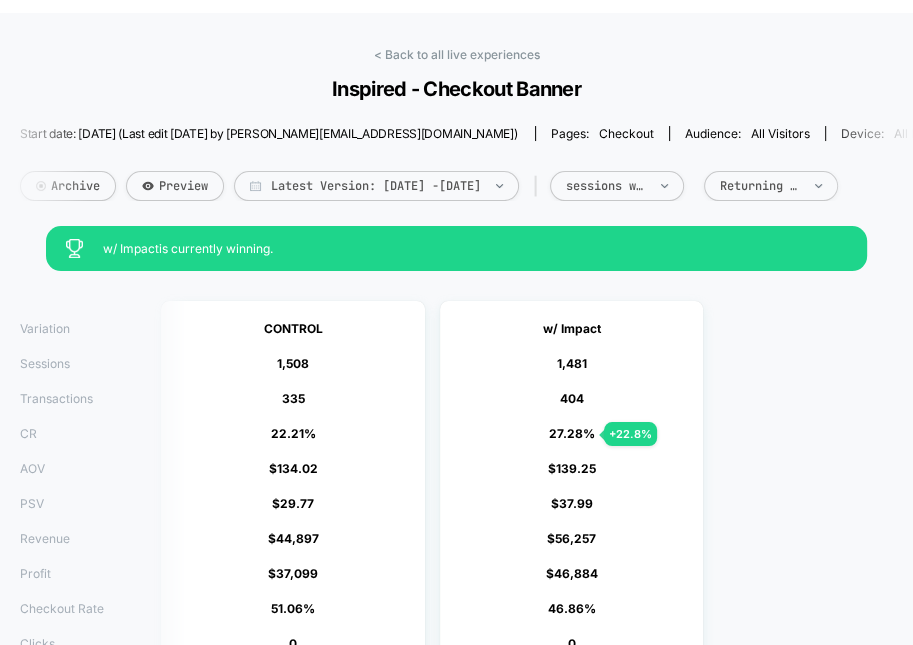 scroll, scrollTop: 0, scrollLeft: 0, axis: both 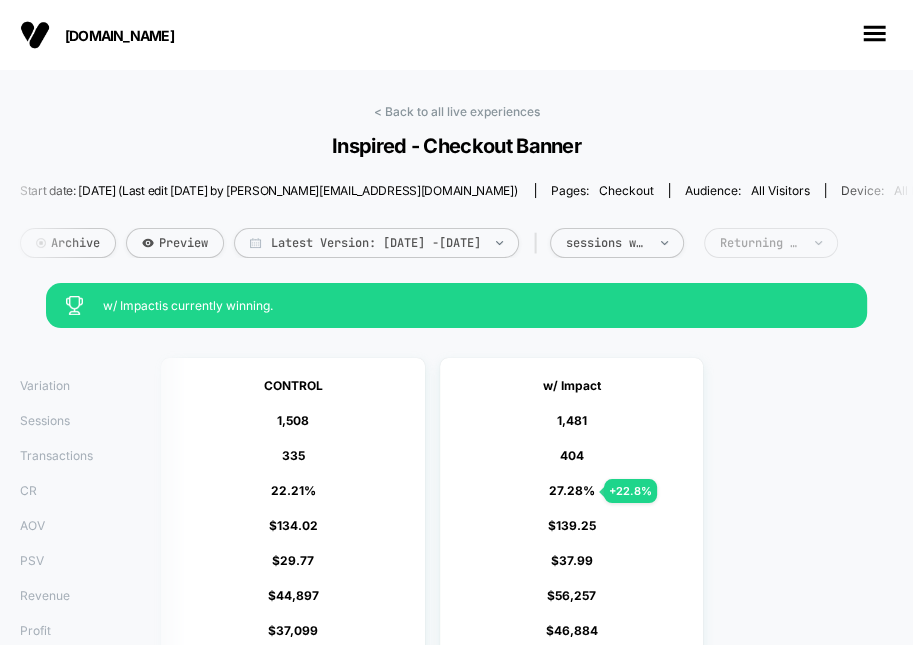 click on "Returning Visitors" at bounding box center [771, 243] 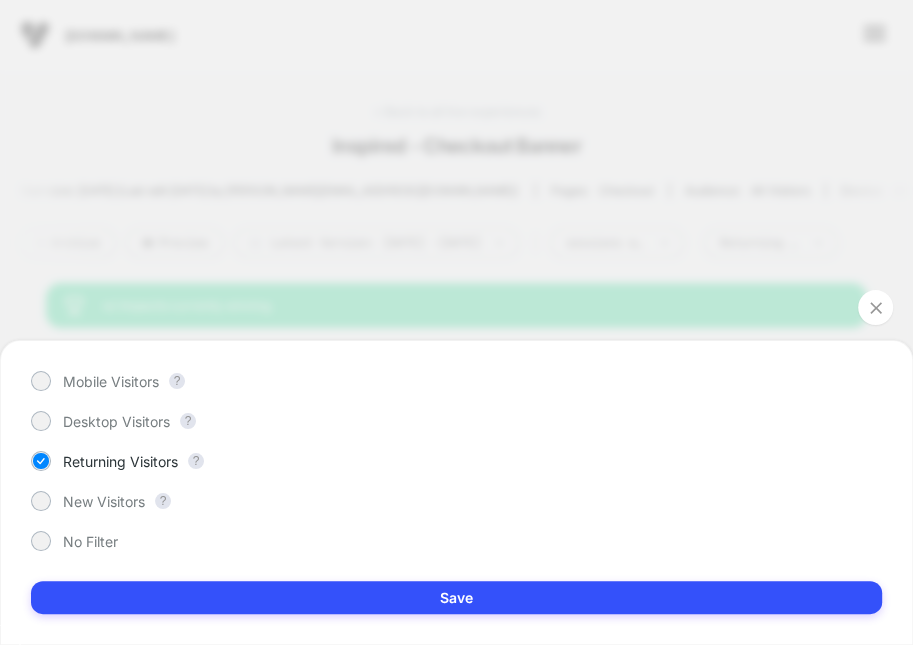 click on "Mobile Visitors ? Desktop Visitors ? Returning Visitors ? New Visitors ? No Filter Save" at bounding box center [456, 492] 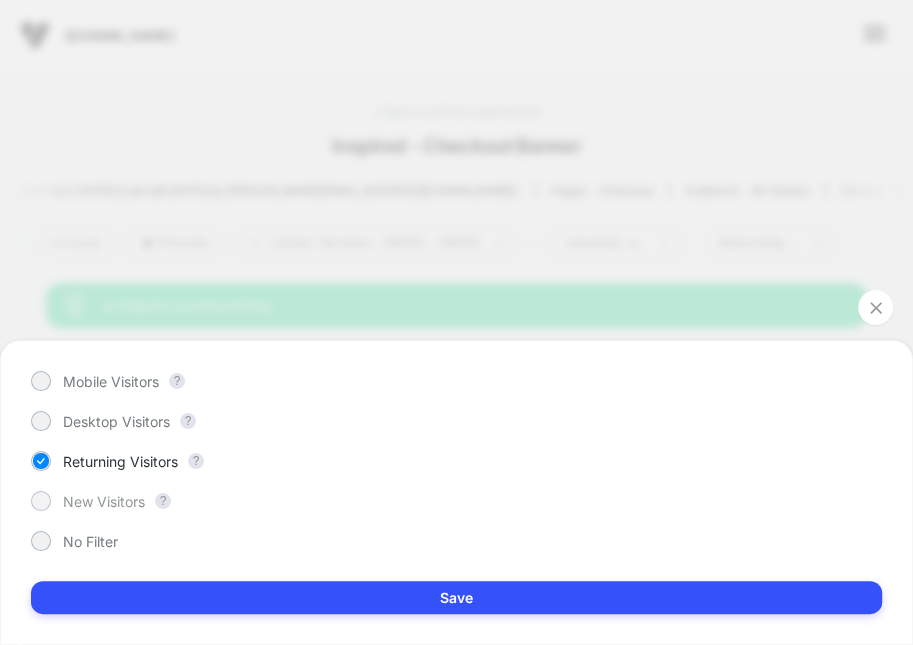 click at bounding box center [40, 500] 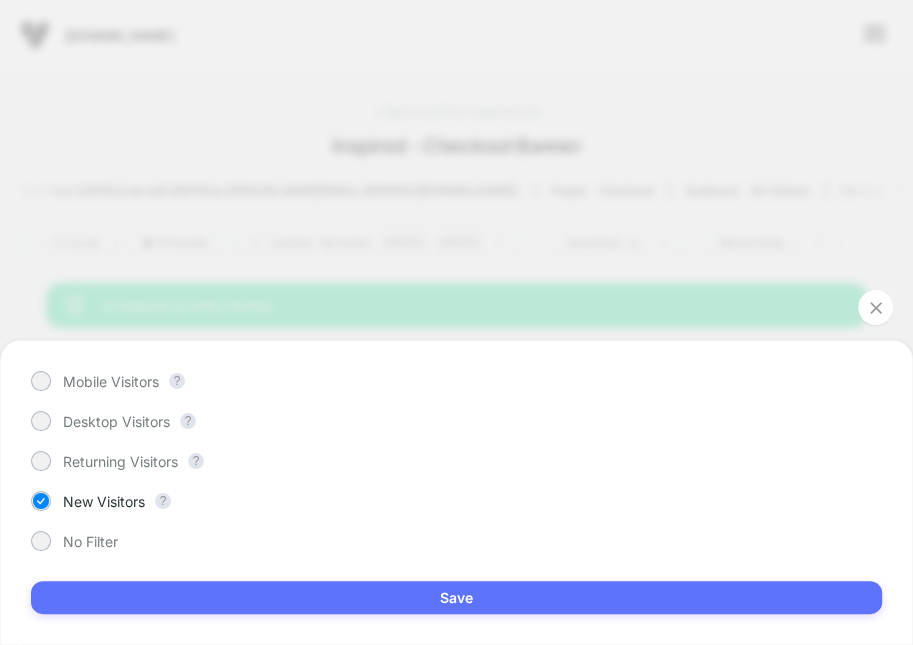 click on "Save" at bounding box center [456, 597] 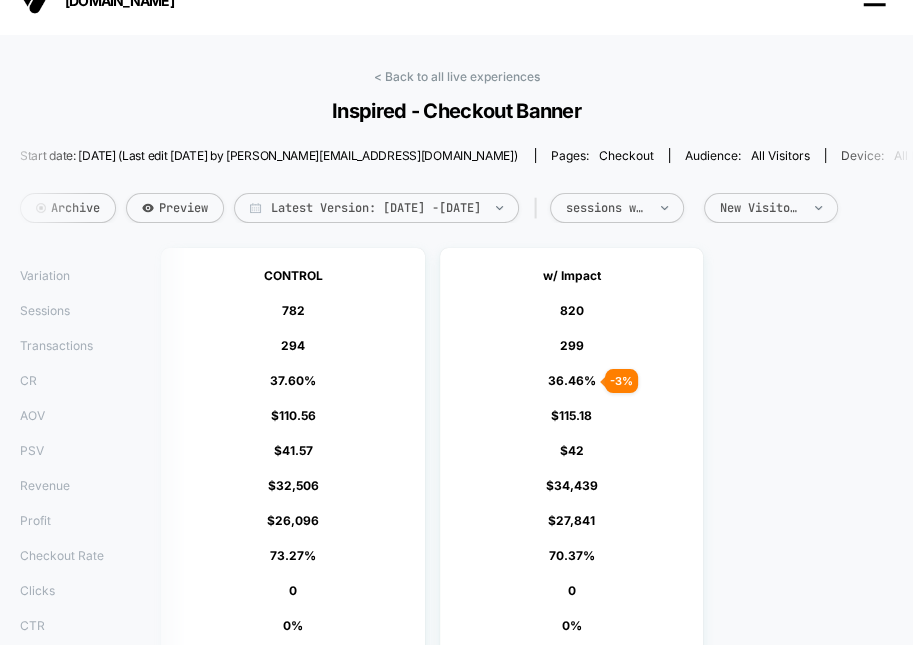 scroll, scrollTop: 36, scrollLeft: 0, axis: vertical 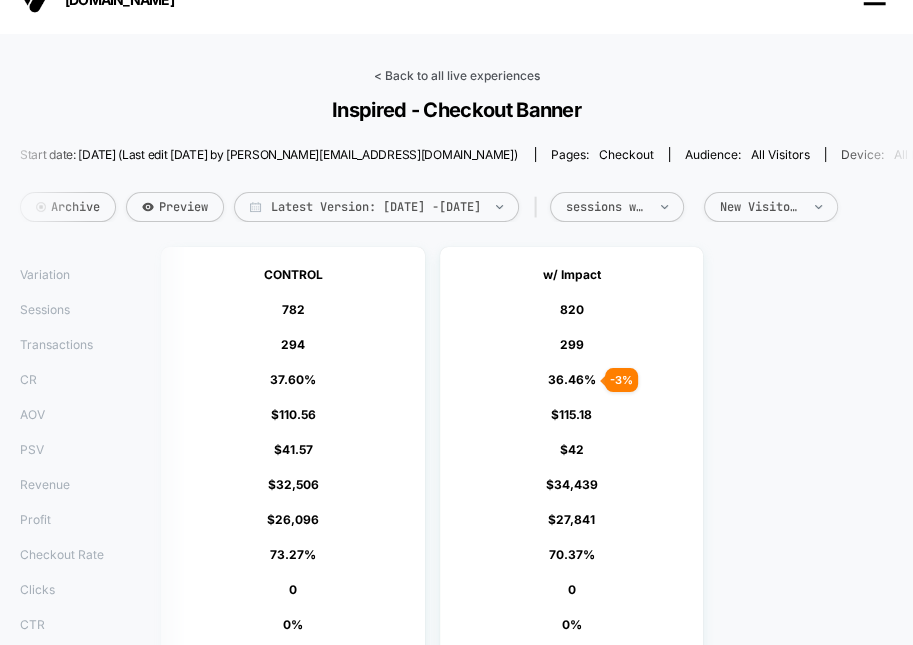 click on "< Back to all live experiences" at bounding box center (457, 75) 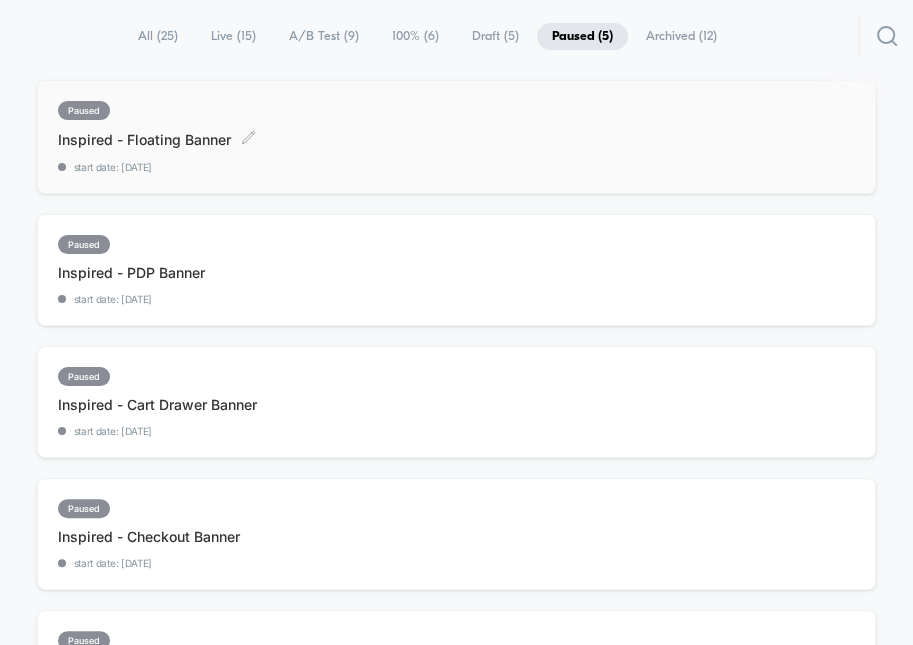 scroll, scrollTop: 137, scrollLeft: 0, axis: vertical 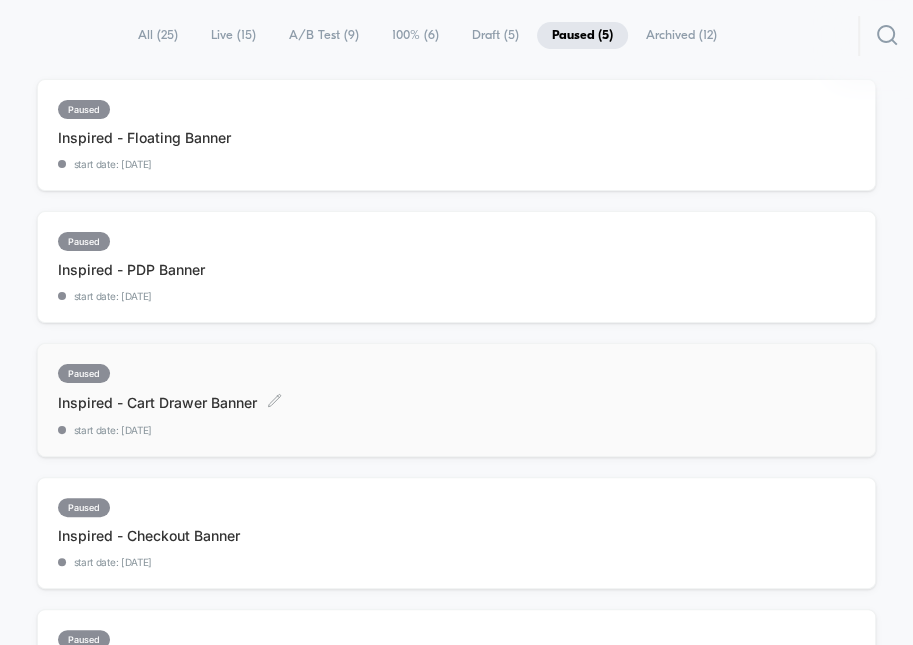 click on "paused Inspired - Cart Drawer Banner Click to edit experience details Click to edit experience details start date: [DATE]" at bounding box center [418, 400] 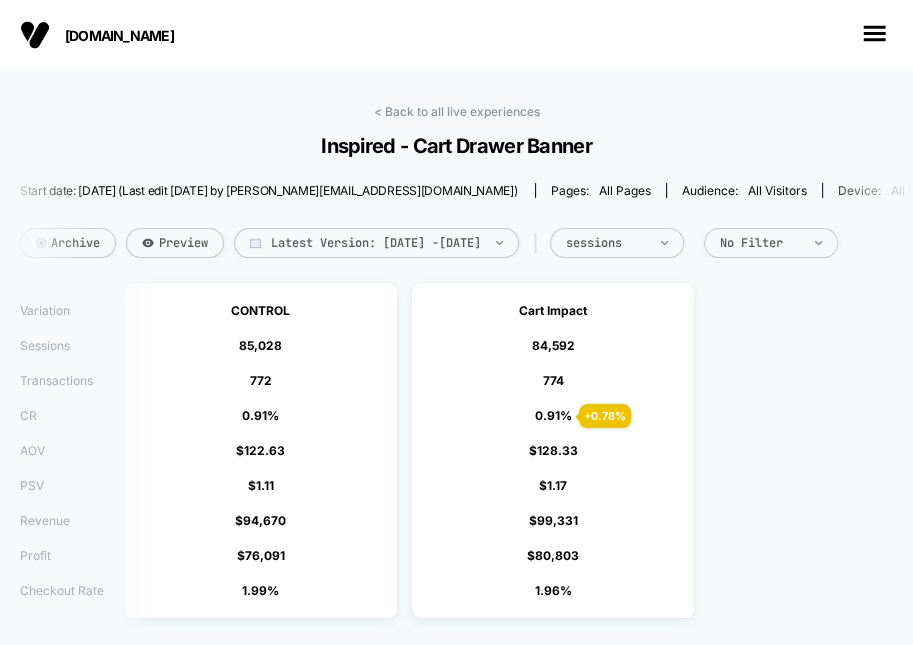 click on "< Back to all live experiences  Inspired - Cart Drawer Banner PAUSED Click to edit experience details + Add more info Start date: [DATE] (Last edit [DATE] by [PERSON_NAME][EMAIL_ADDRESS][DOMAIN_NAME]) Pages: all pages Audience: All Visitors Device: all devices Archive  Preview Latest Version:     [DATE]    -    [DATE] |   sessions   No Filter" at bounding box center [456, 193] 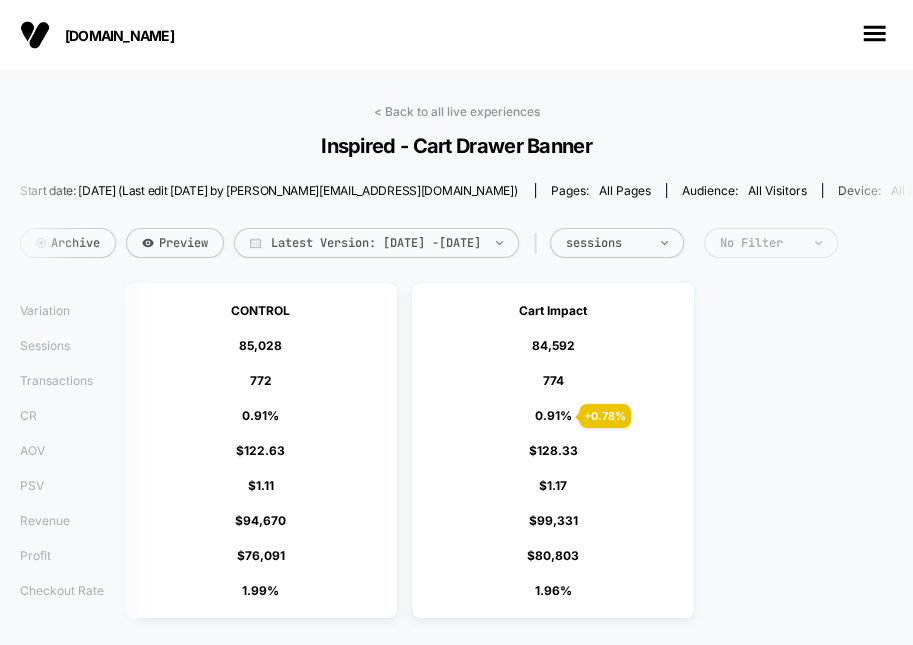 click on "No Filter" at bounding box center (771, 243) 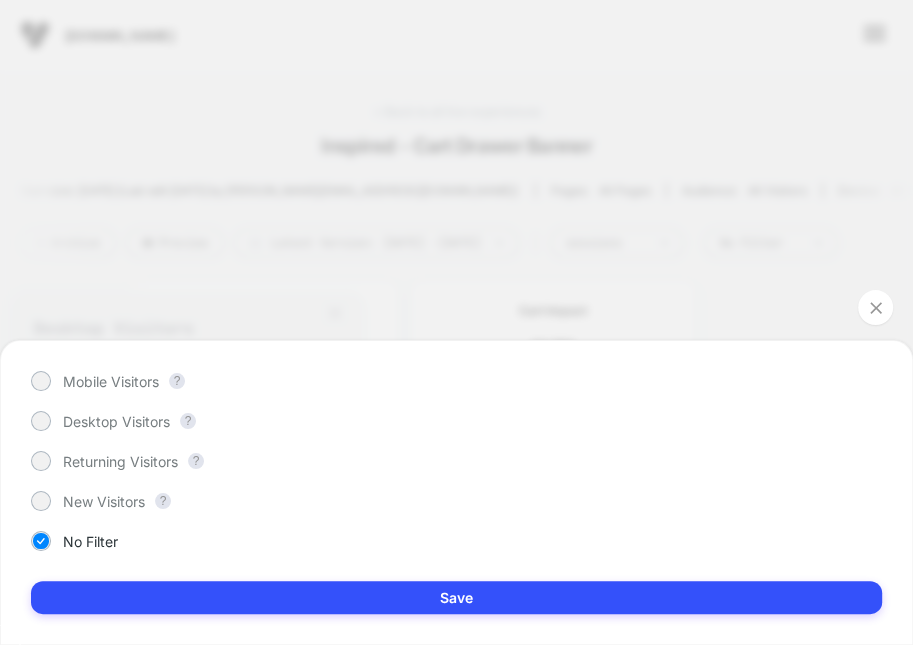click on "Desktop Visitors ?" at bounding box center (456, 421) 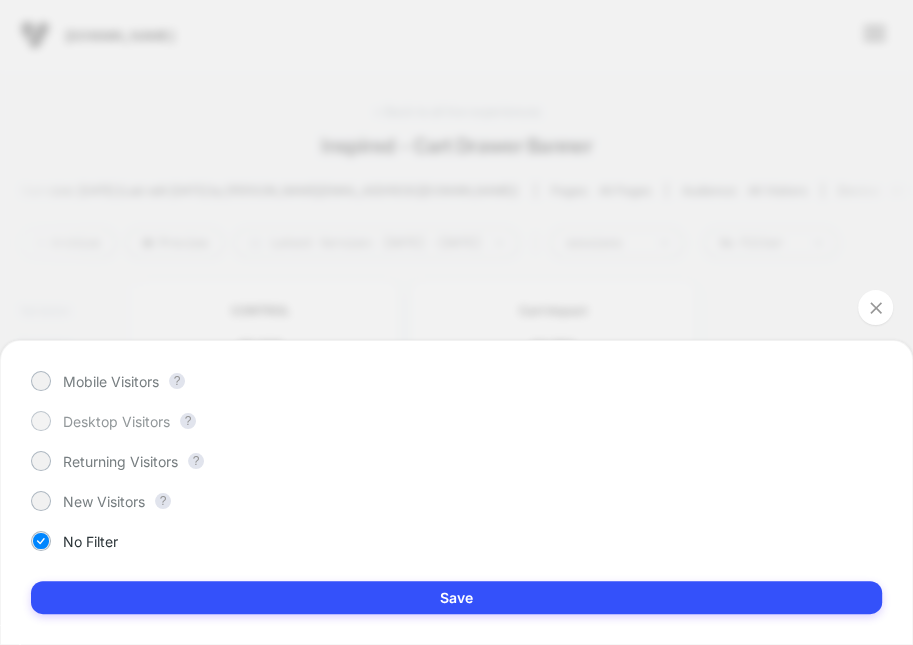 click on "Desktop Visitors" at bounding box center [116, 421] 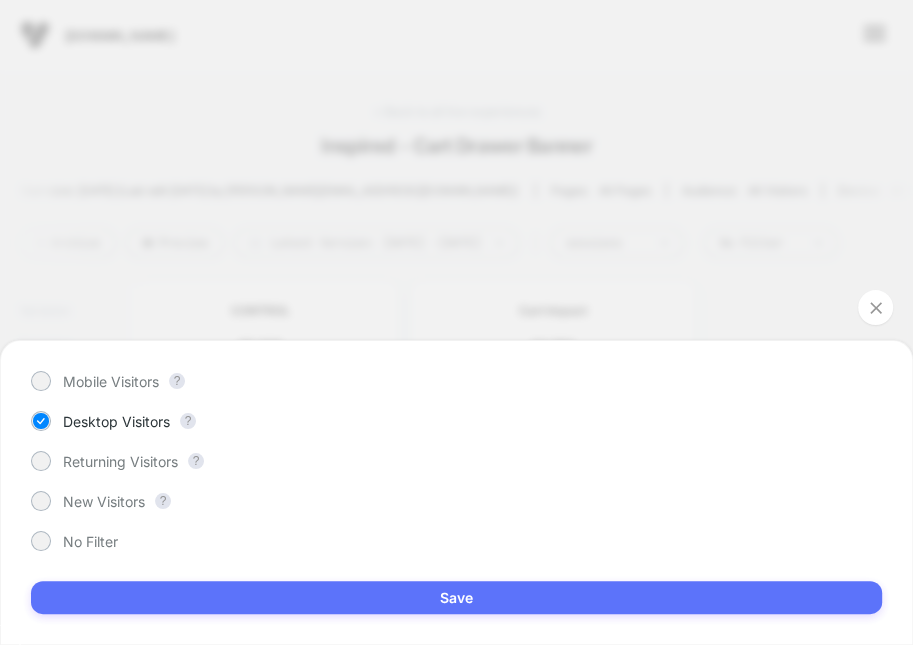 click on "Save" at bounding box center [456, 597] 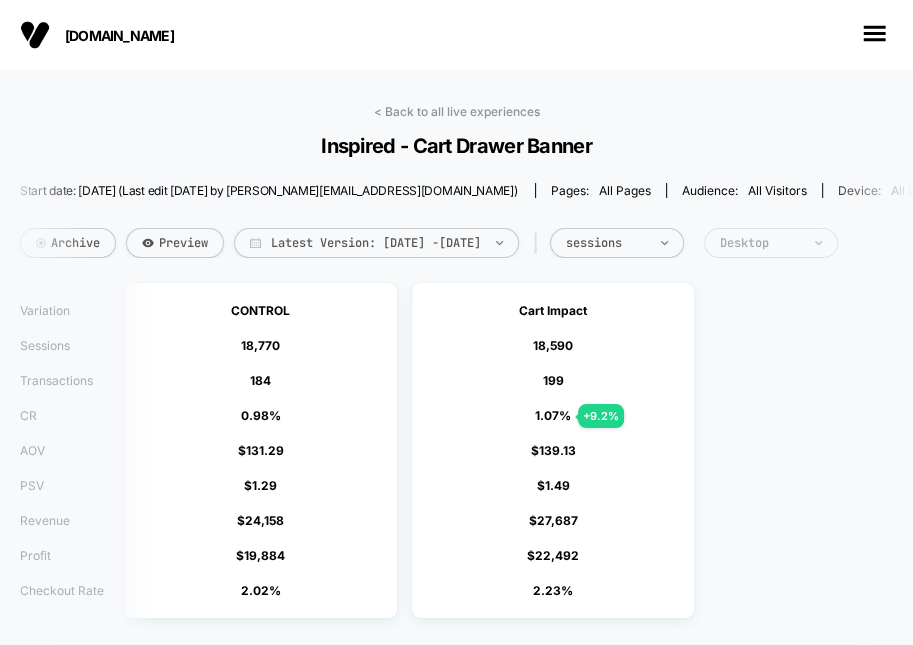 click on "Desktop" at bounding box center (760, 243) 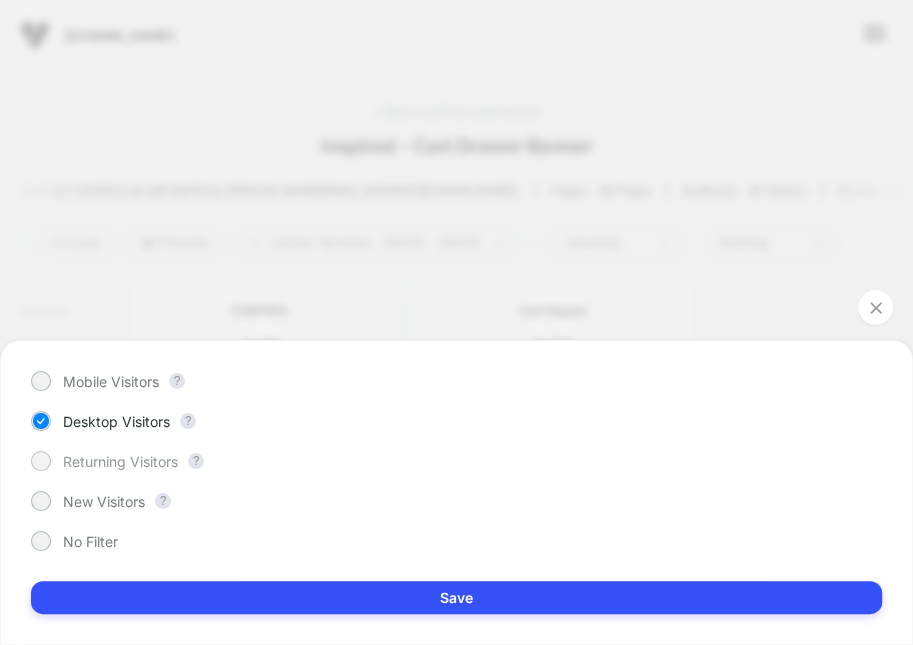 click on "Returning Visitors" at bounding box center (120, 461) 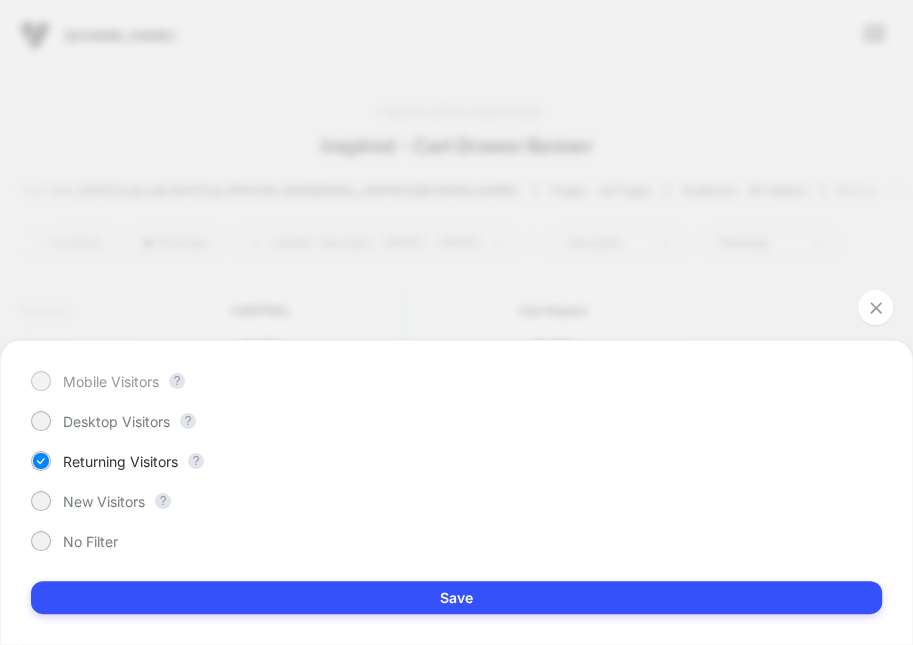 click at bounding box center (40, 380) 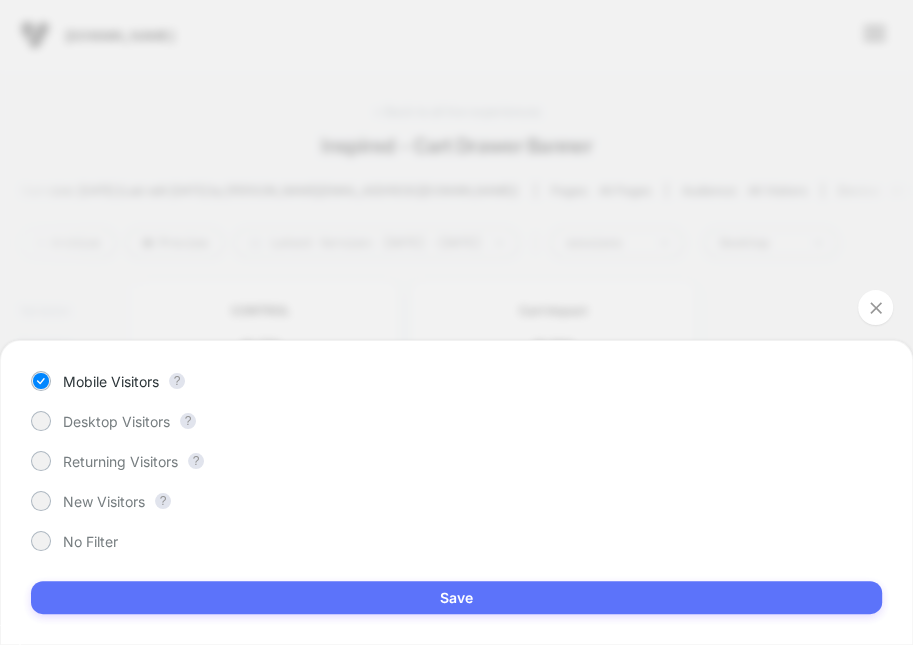 click on "Save" at bounding box center [456, 597] 